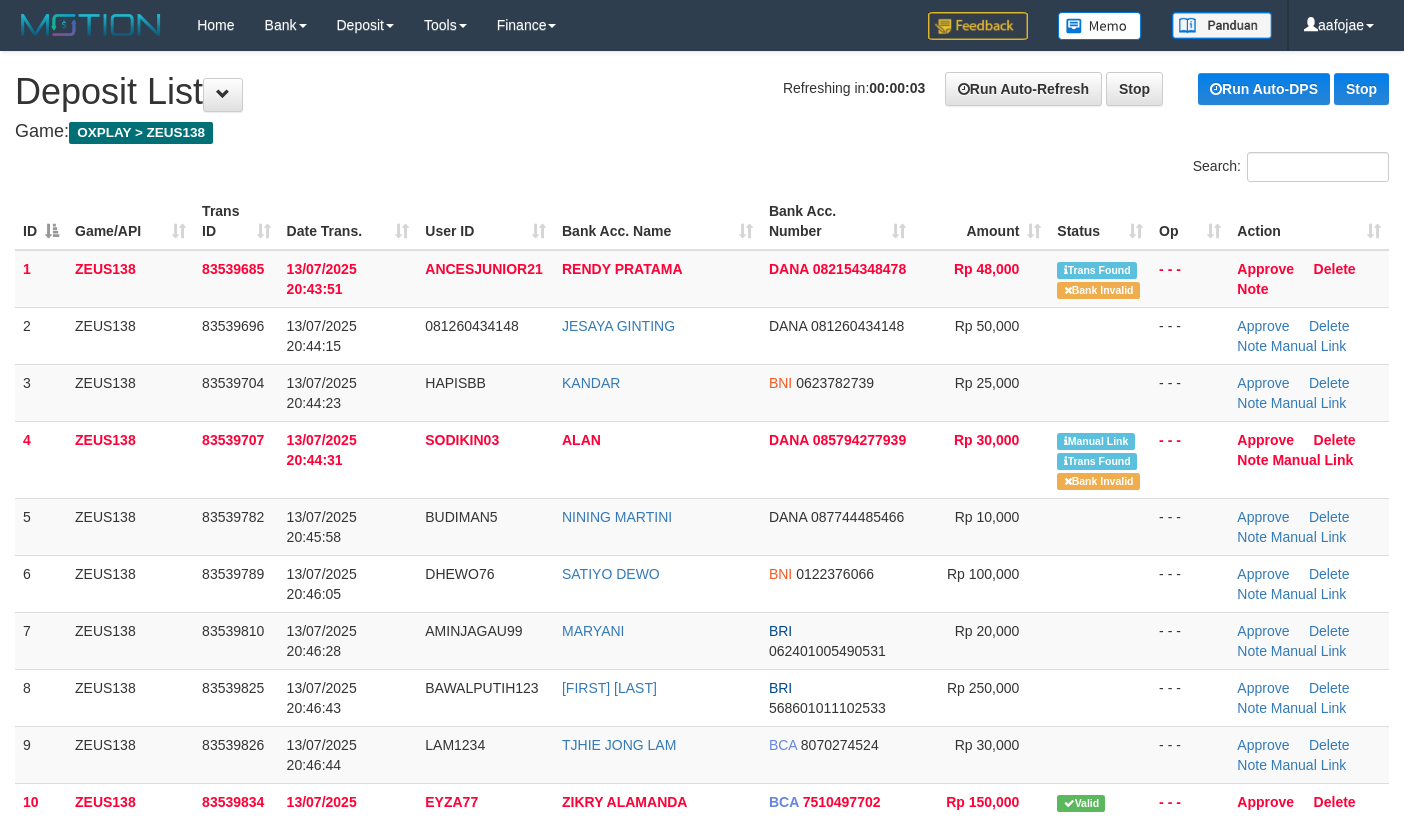 scroll, scrollTop: 0, scrollLeft: 0, axis: both 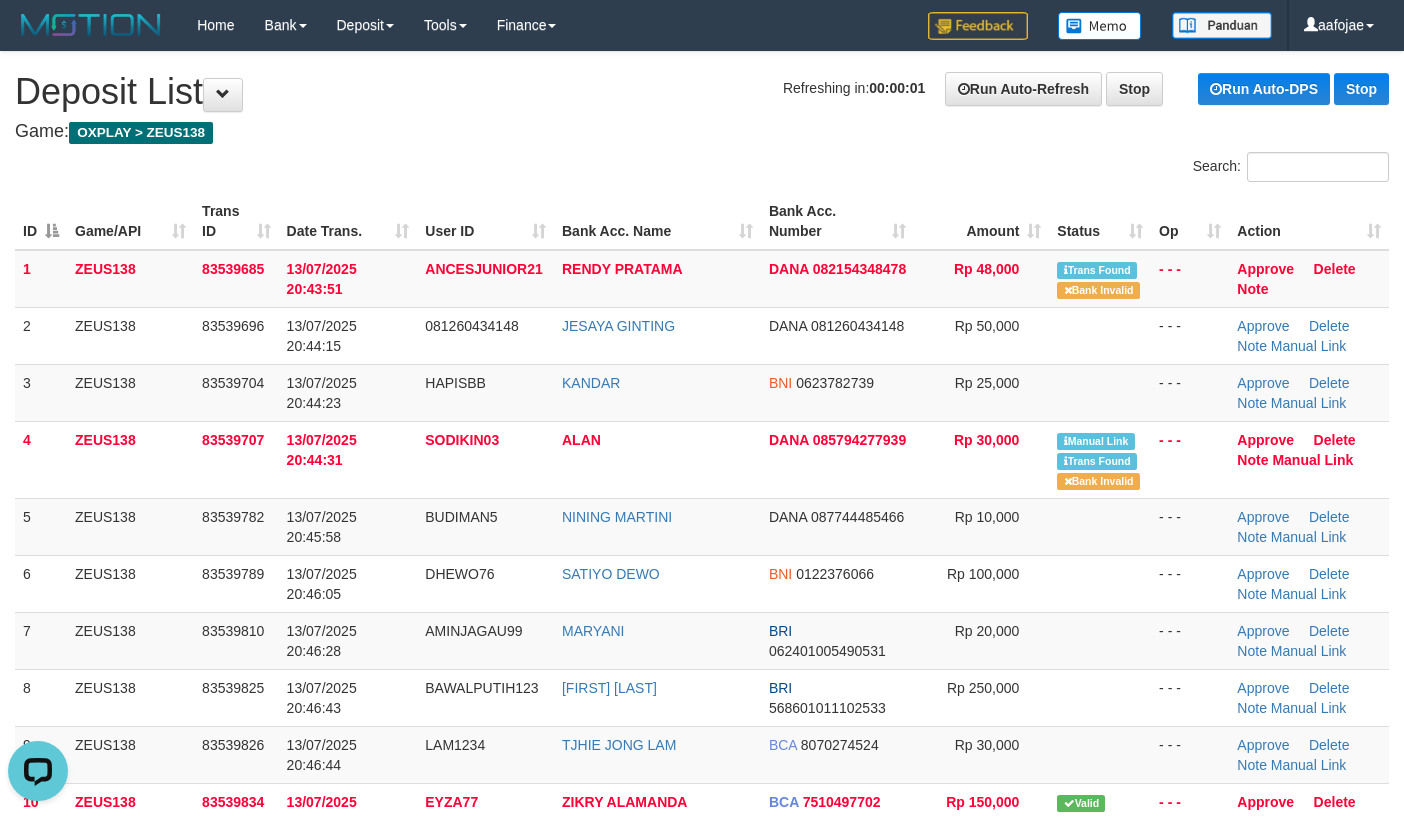 click on "Game:   OXPLAY > ZEUS138" at bounding box center (702, 132) 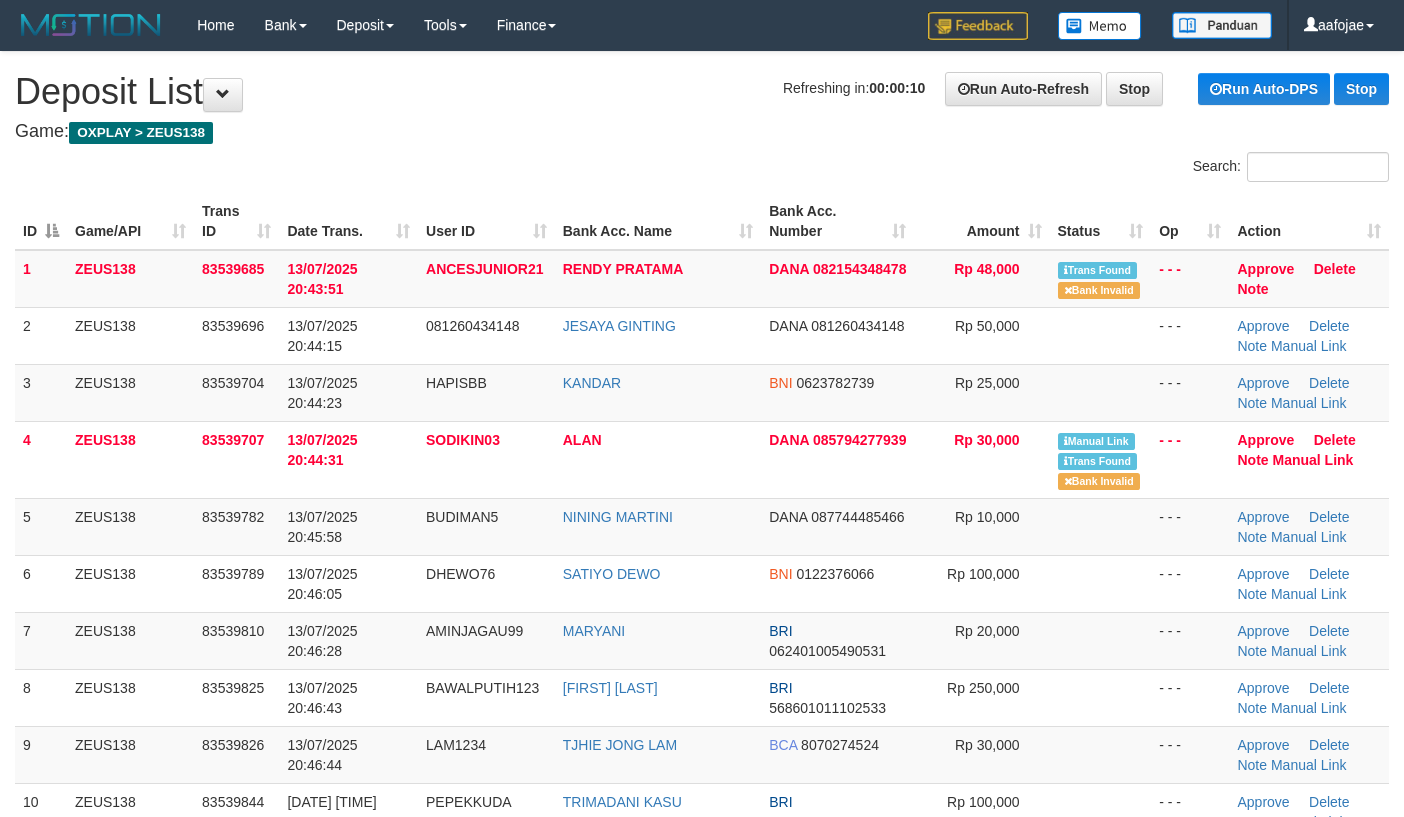 scroll, scrollTop: 0, scrollLeft: 0, axis: both 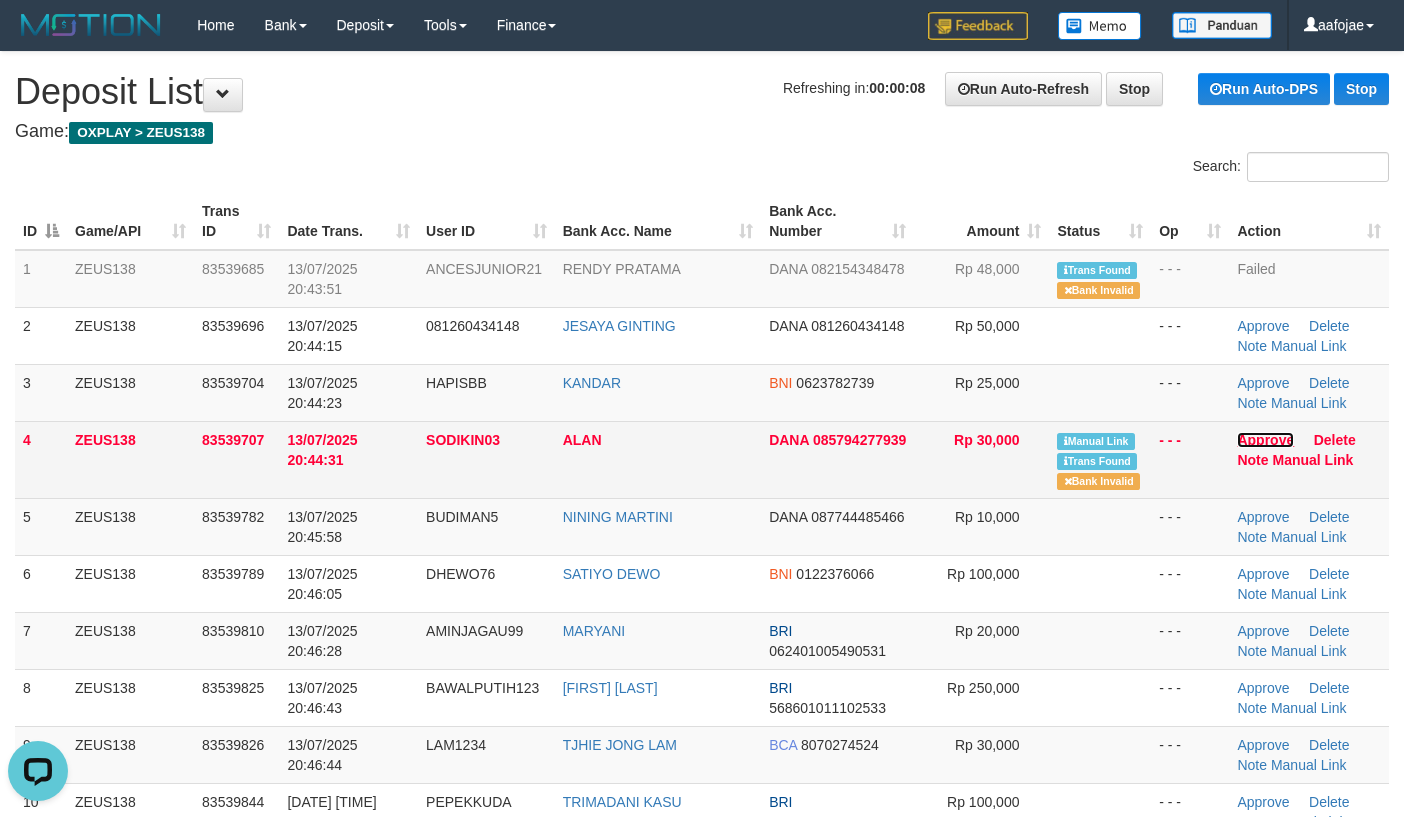 click on "Approve" at bounding box center [1265, 440] 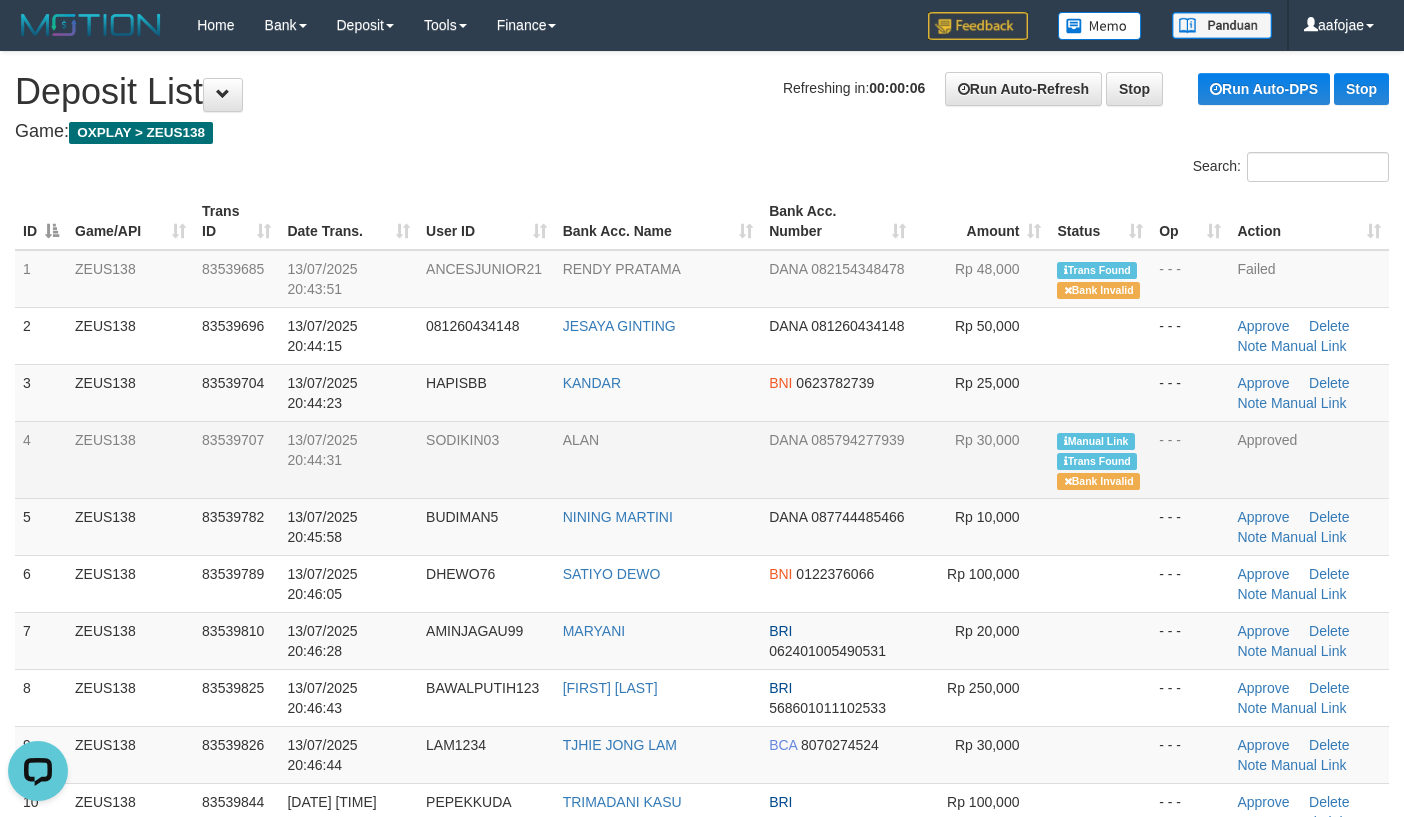 scroll, scrollTop: 533, scrollLeft: 0, axis: vertical 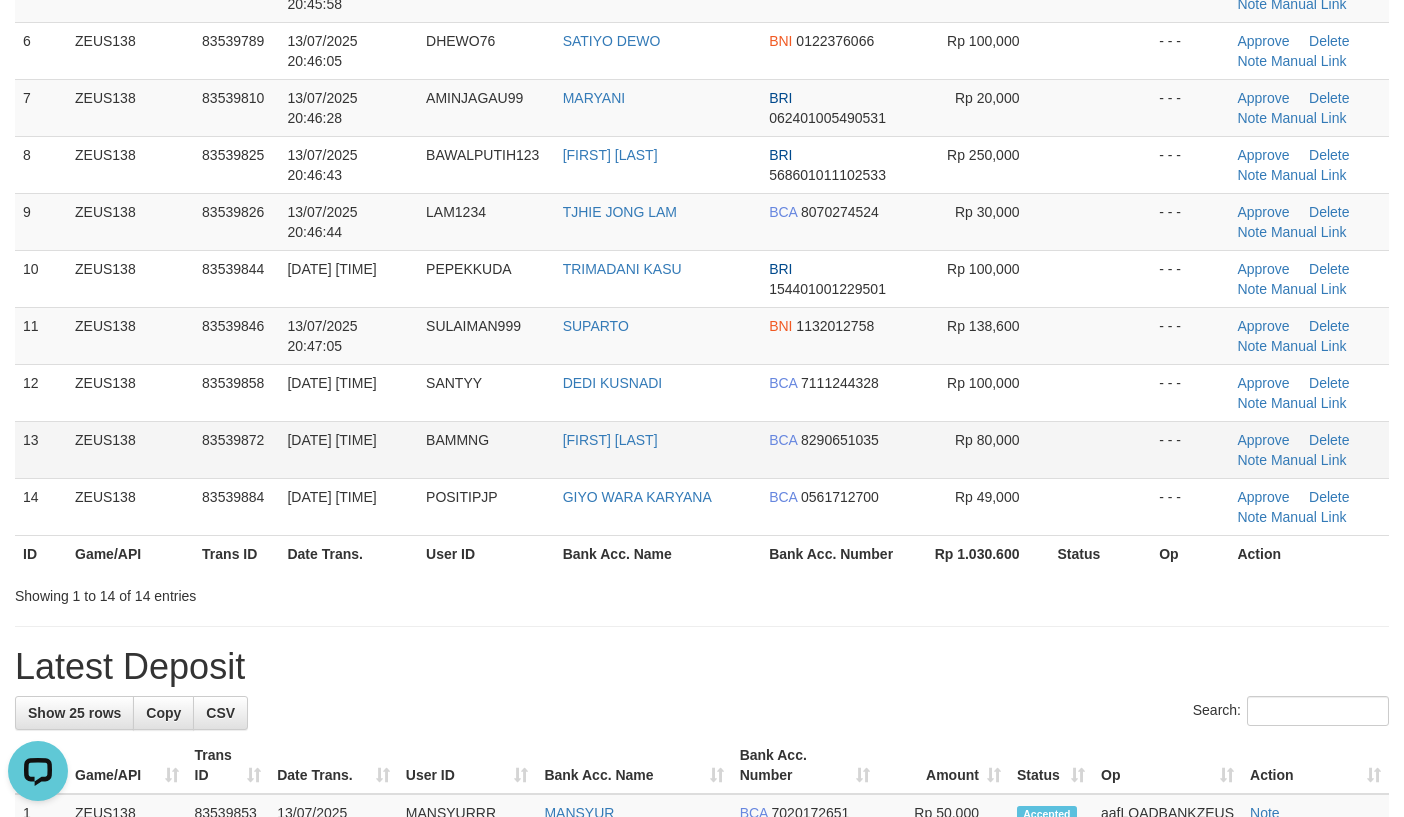 click at bounding box center [1100, 449] 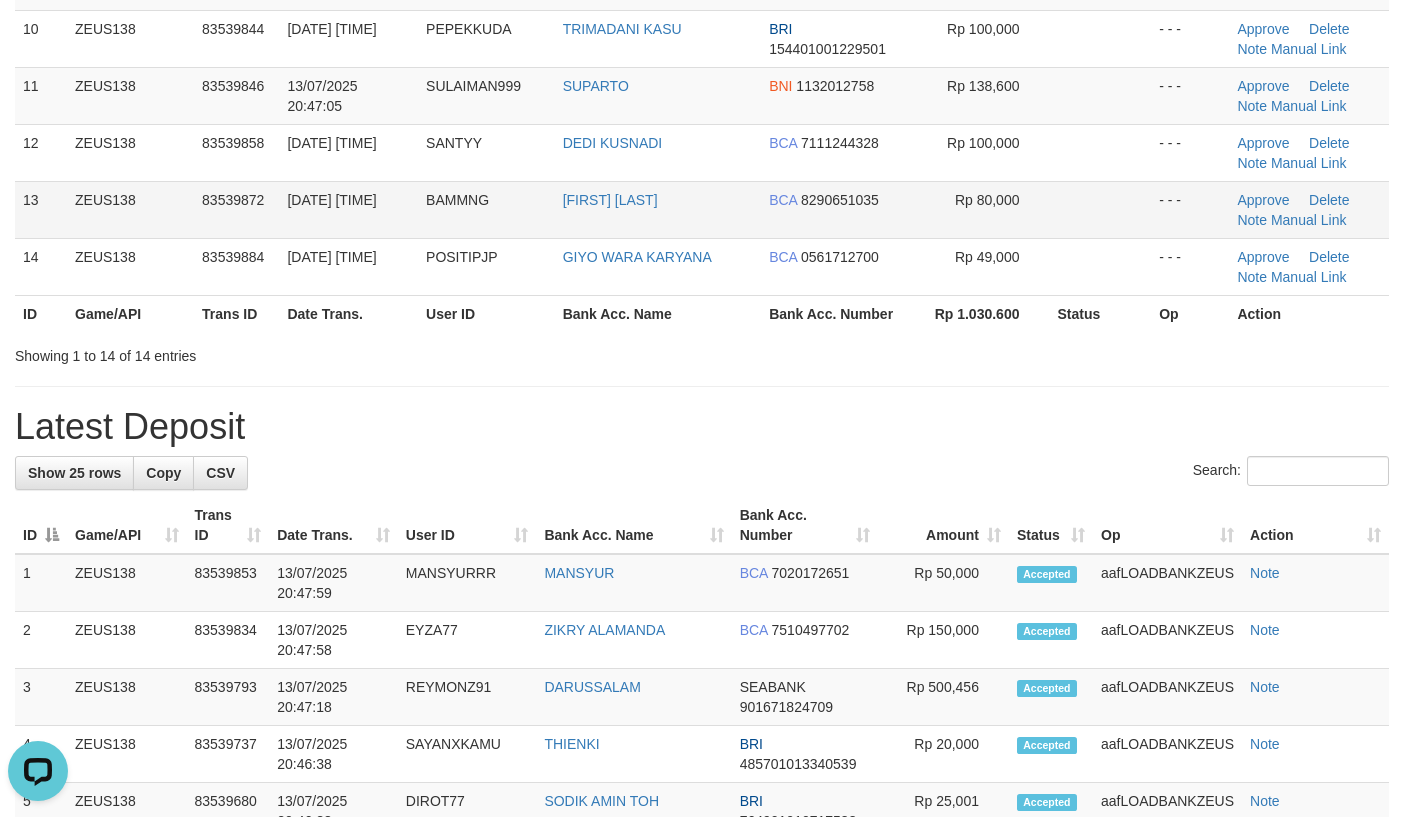 scroll, scrollTop: 1249, scrollLeft: 0, axis: vertical 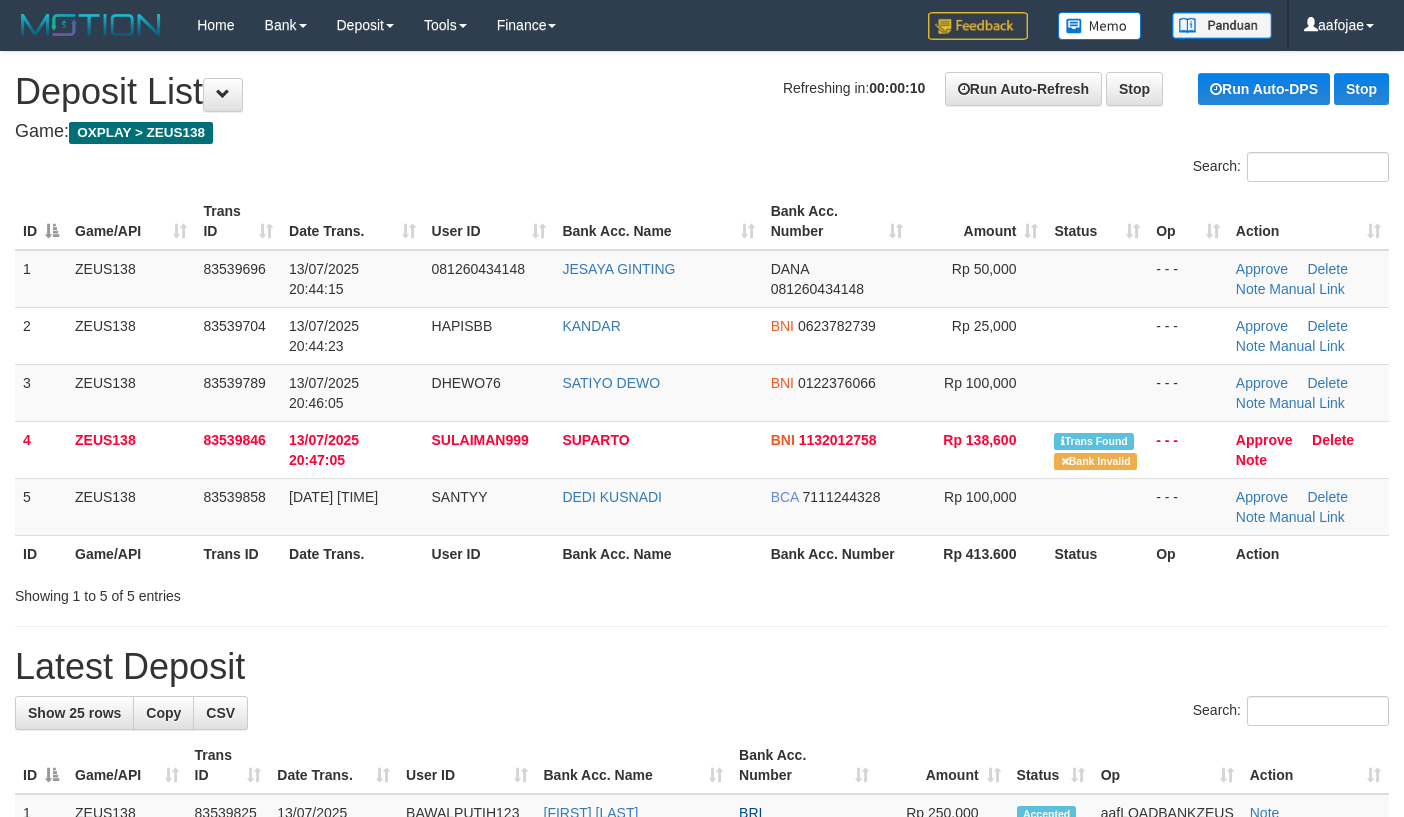 click on "ID" at bounding box center [41, 553] 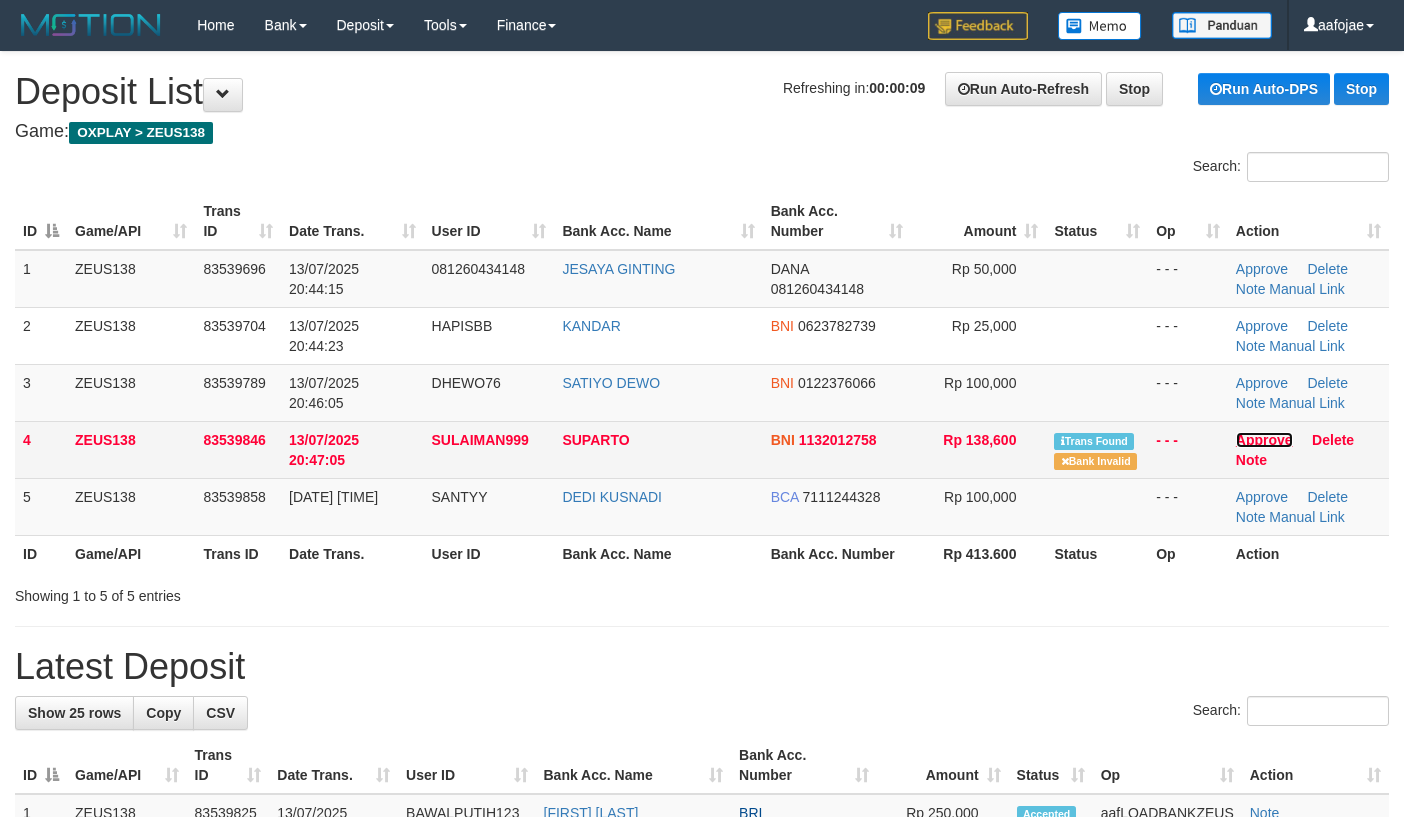 click on "Approve" at bounding box center [1264, 440] 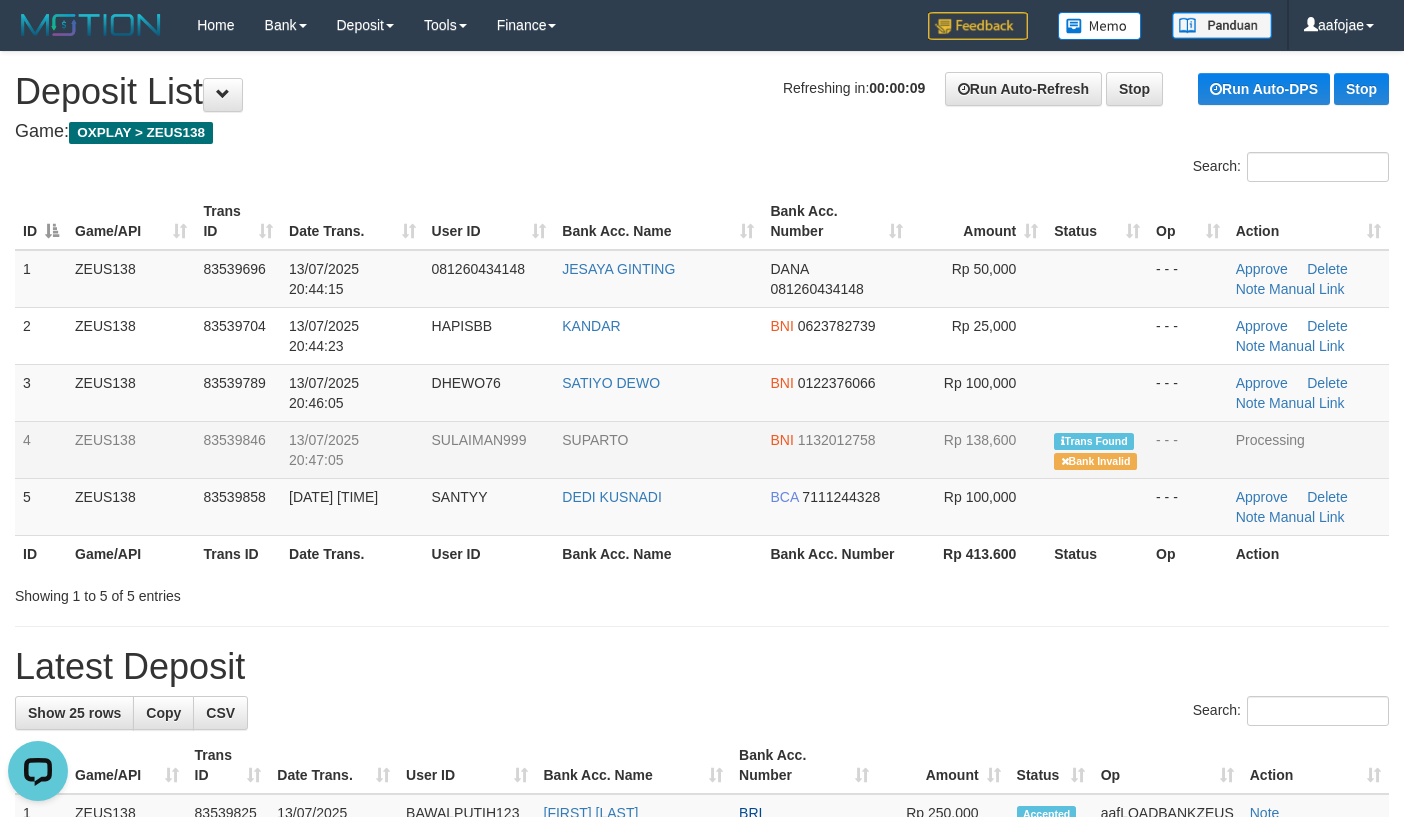 scroll, scrollTop: 0, scrollLeft: 0, axis: both 